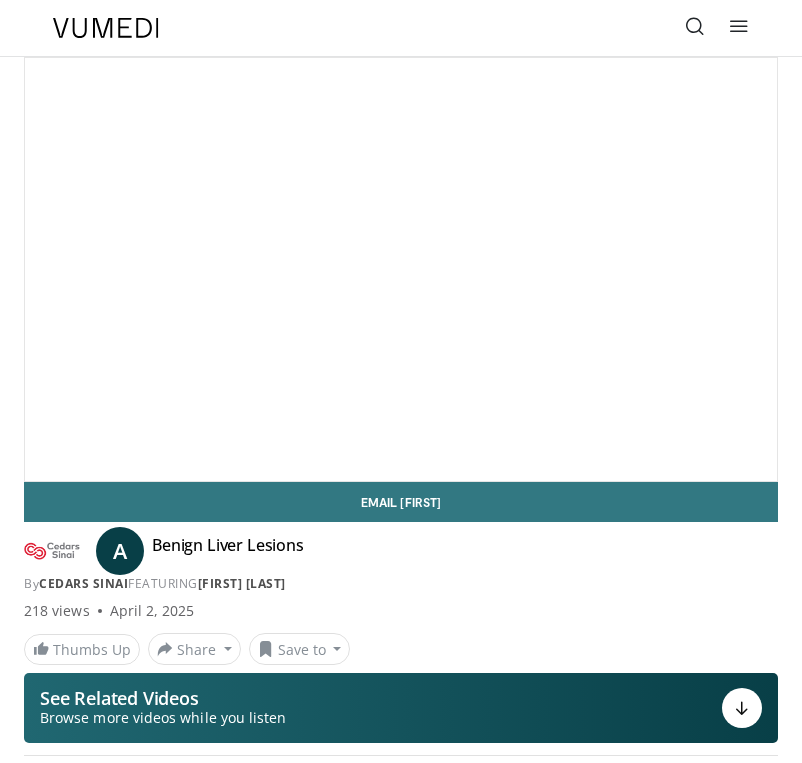 scroll, scrollTop: 0, scrollLeft: 0, axis: both 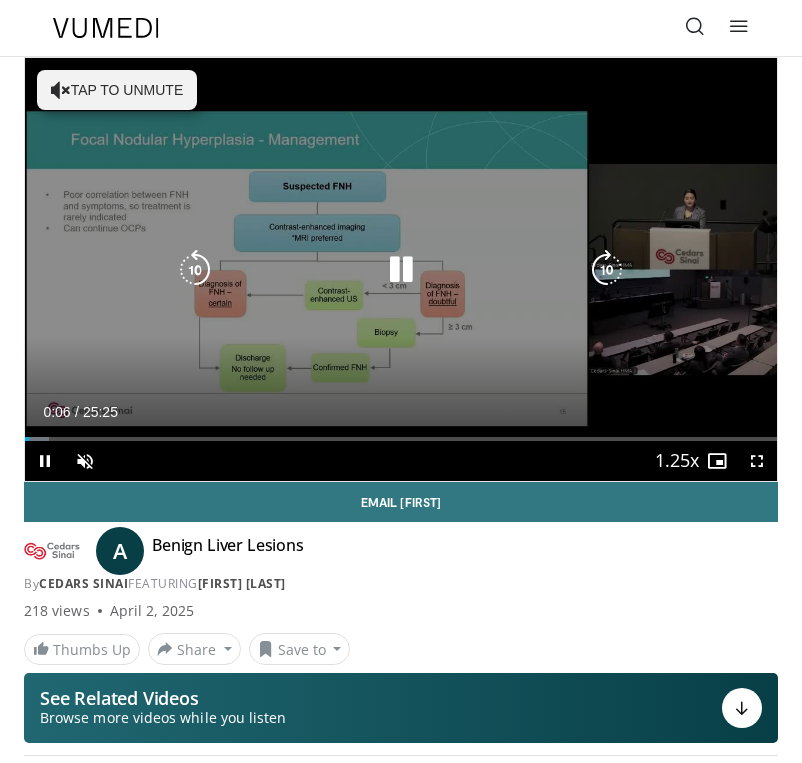 click on "Tap to unmute" at bounding box center [117, 90] 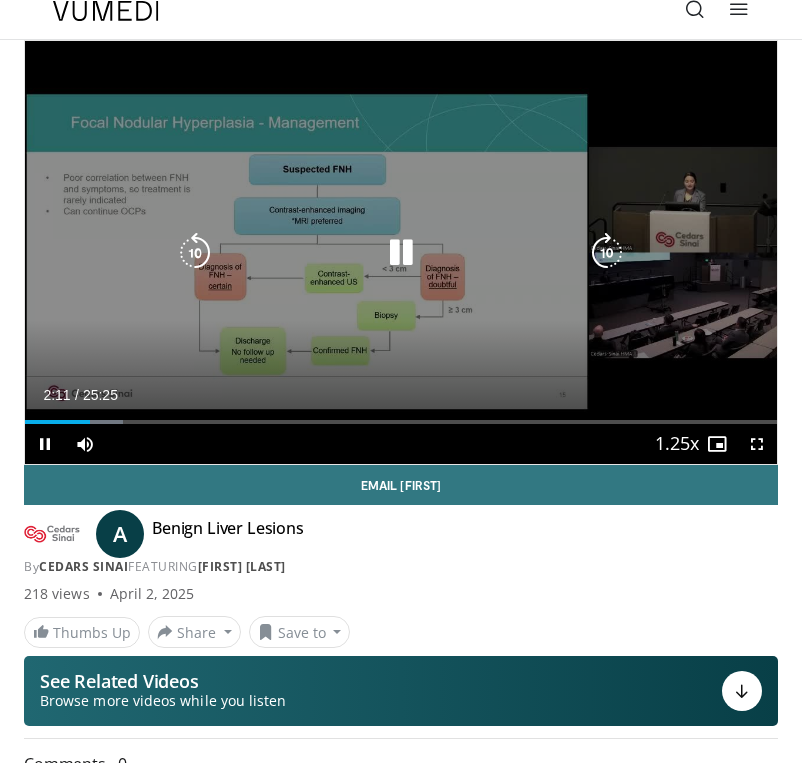 scroll, scrollTop: 0, scrollLeft: 0, axis: both 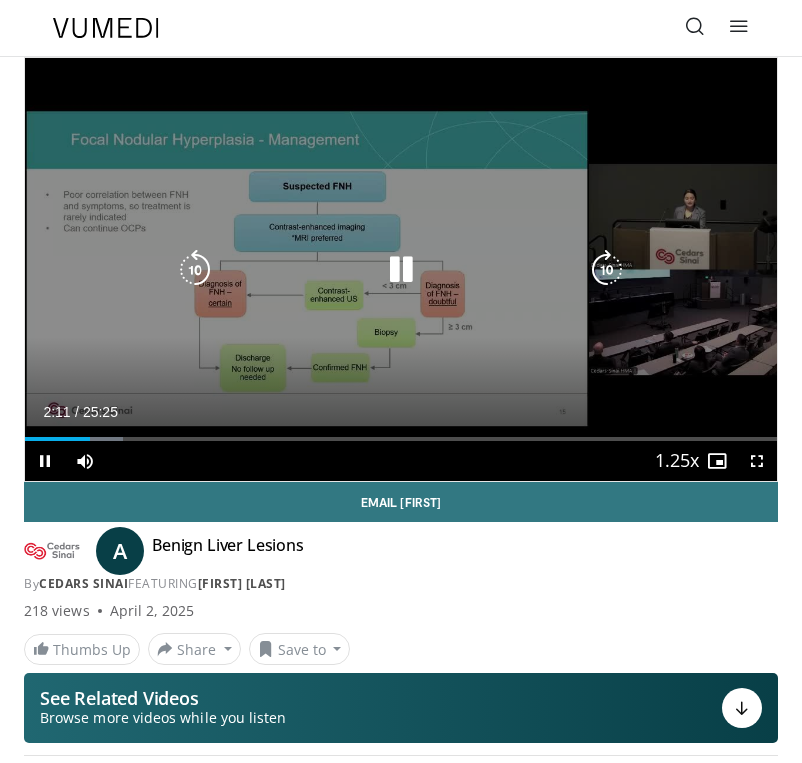 click at bounding box center (195, 270) 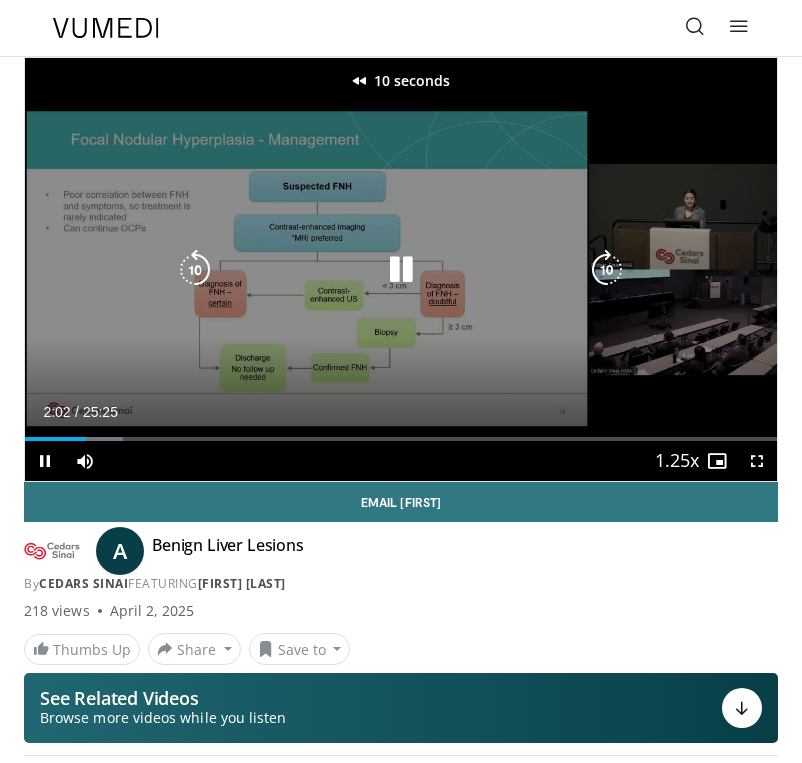 click at bounding box center (195, 270) 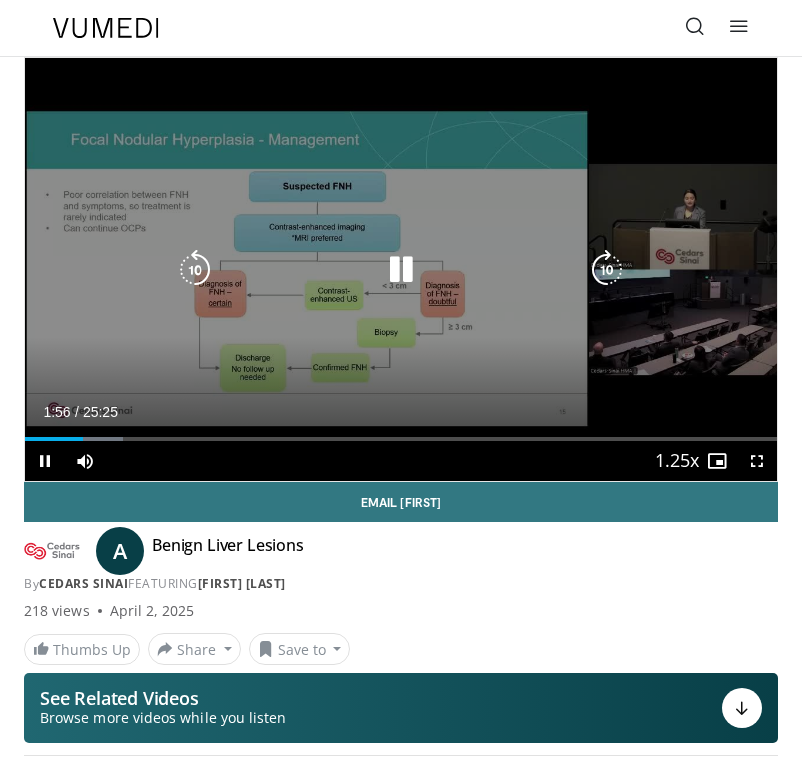 click at bounding box center [195, 270] 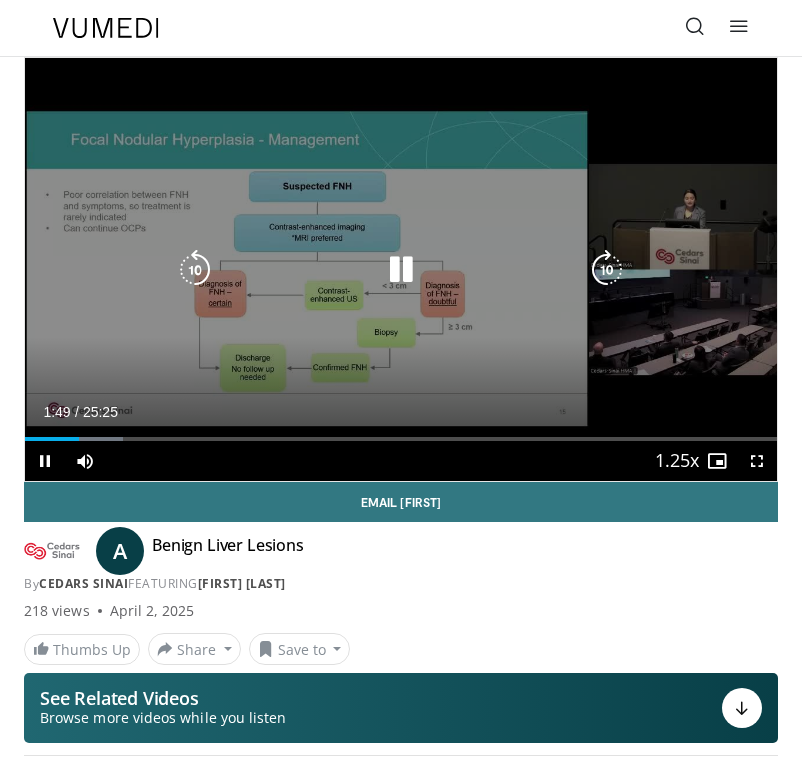 click at bounding box center [195, 270] 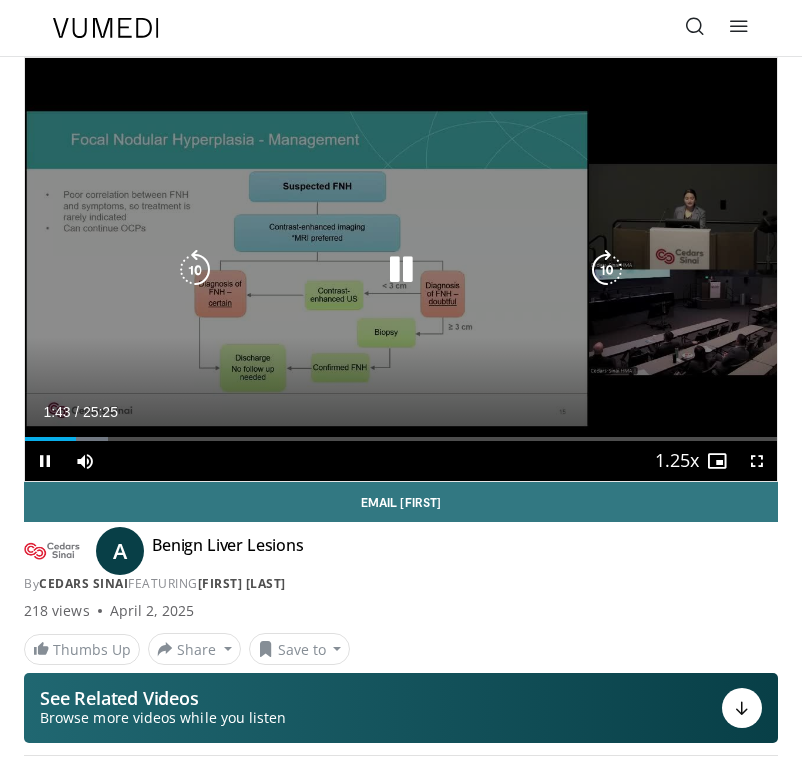 click at bounding box center (401, 270) 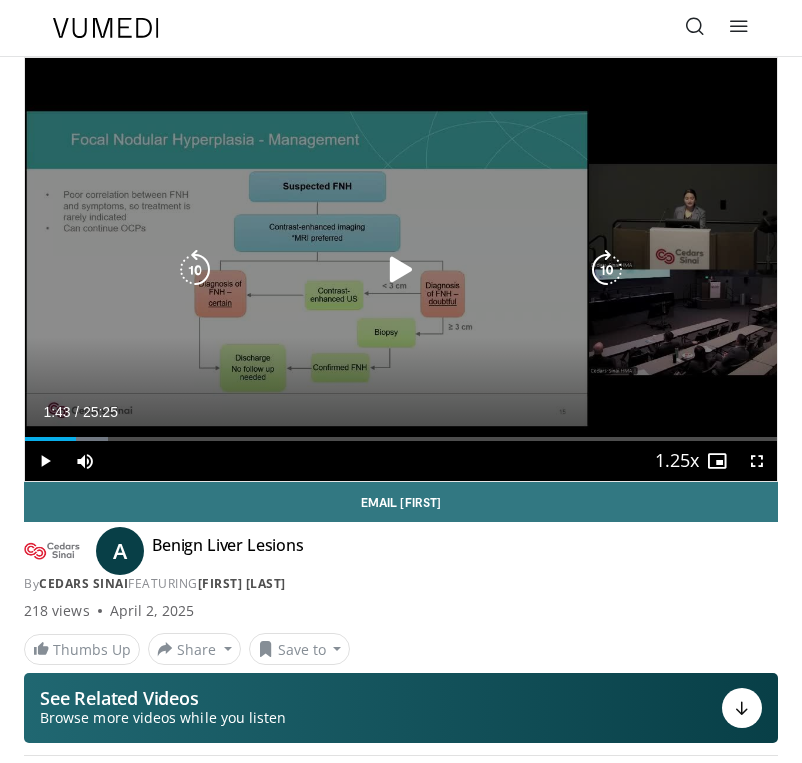click at bounding box center (401, 270) 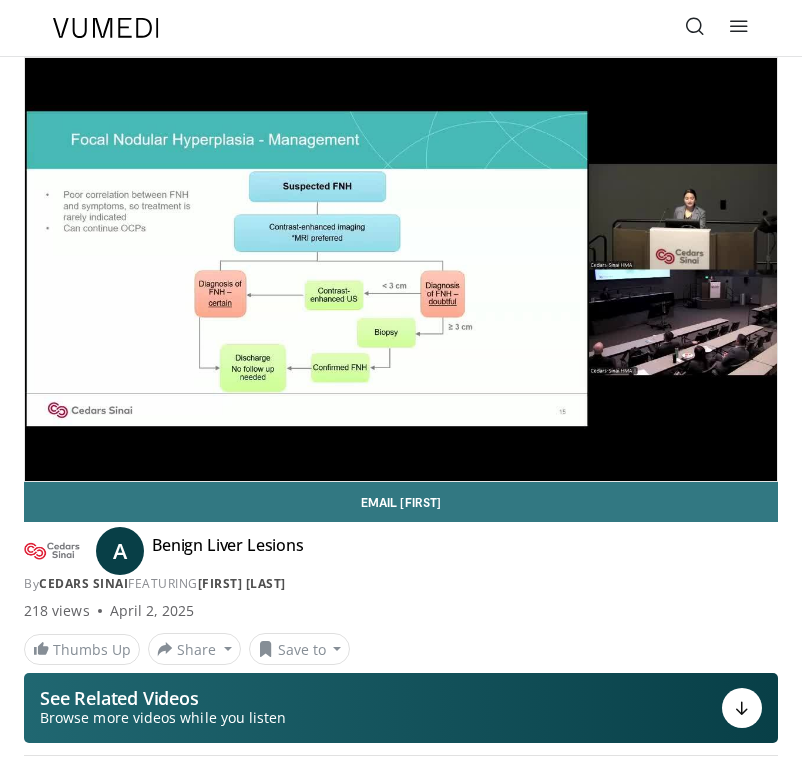 type 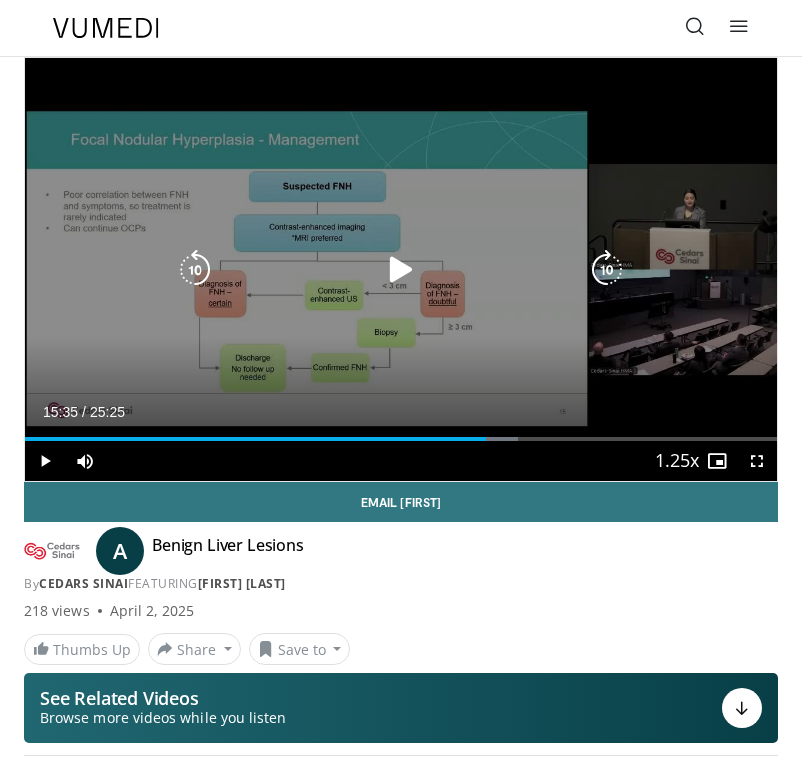 click on "10 seconds
Tap to unmute" at bounding box center (401, 269) 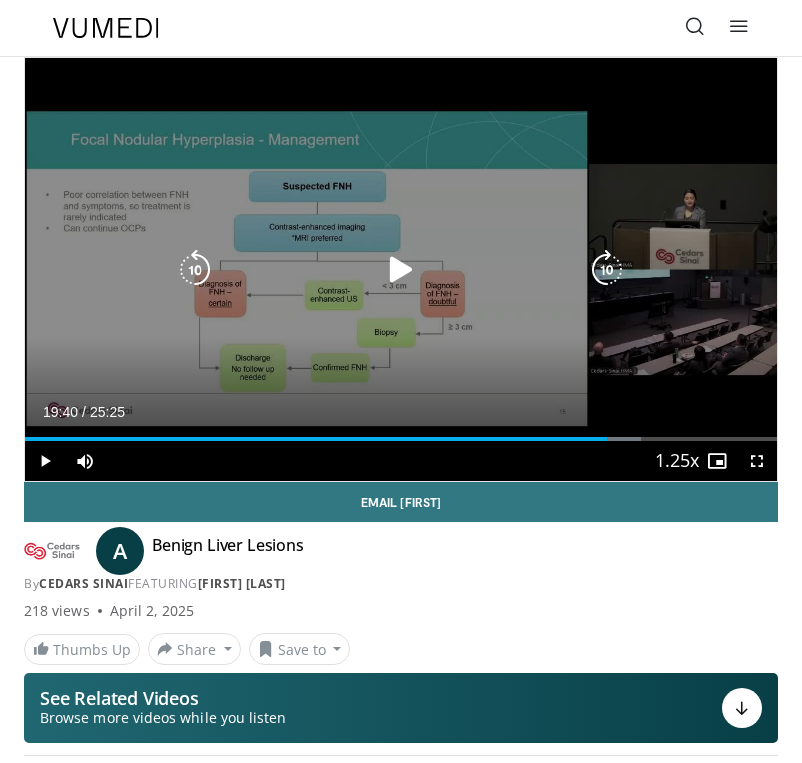 click at bounding box center [401, 270] 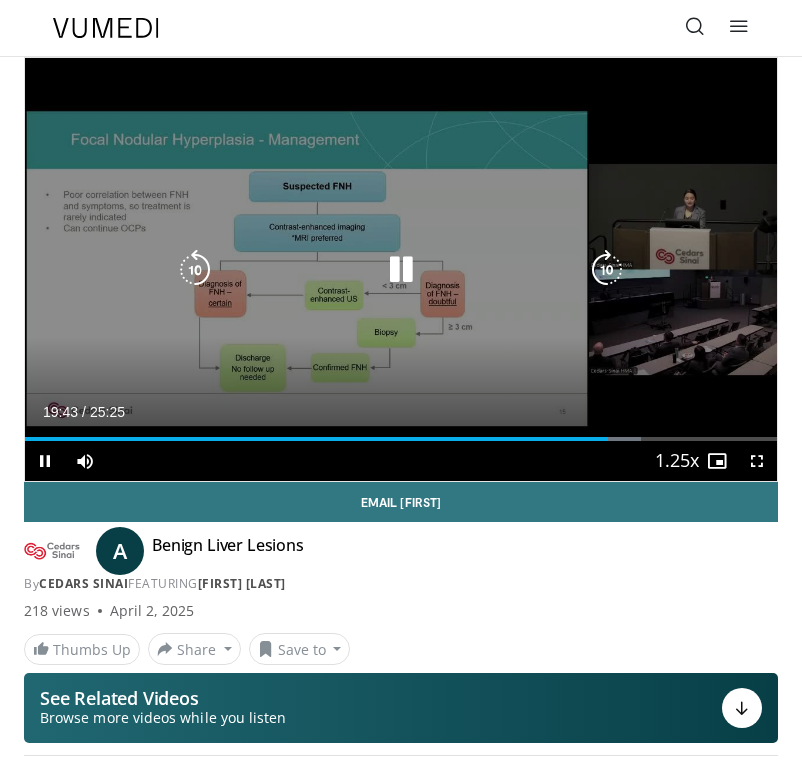 click on "10 seconds
Tap to unmute" at bounding box center [401, 269] 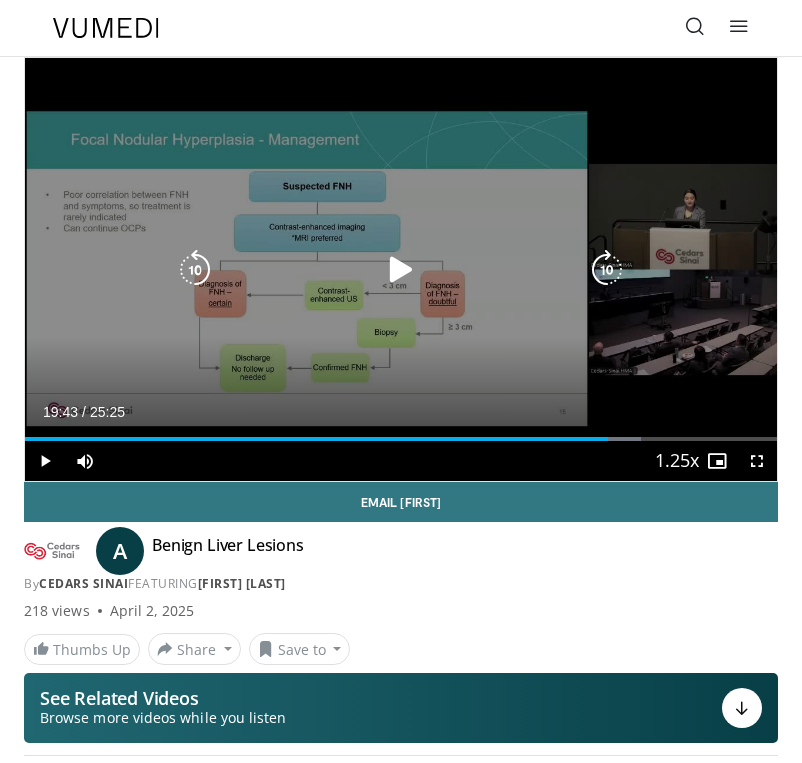 click on "10 seconds
Tap to unmute" at bounding box center [401, 269] 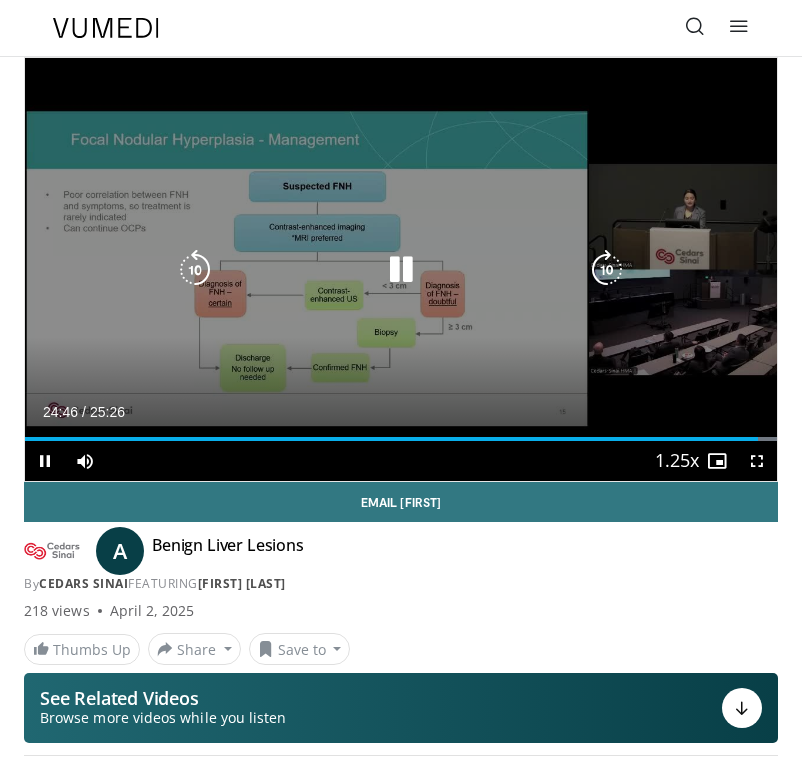 click at bounding box center [401, 270] 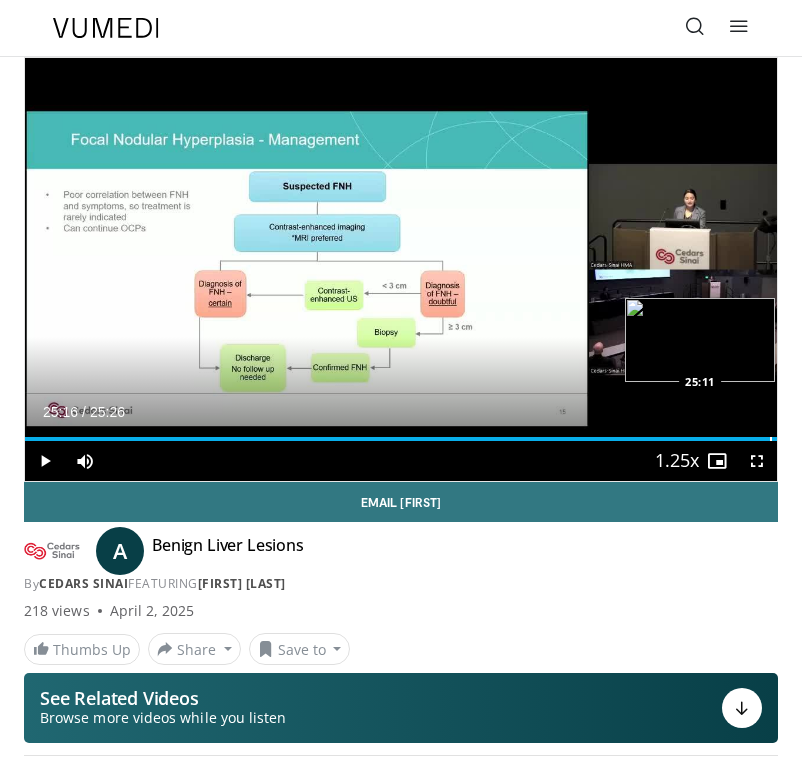 click at bounding box center [771, 439] 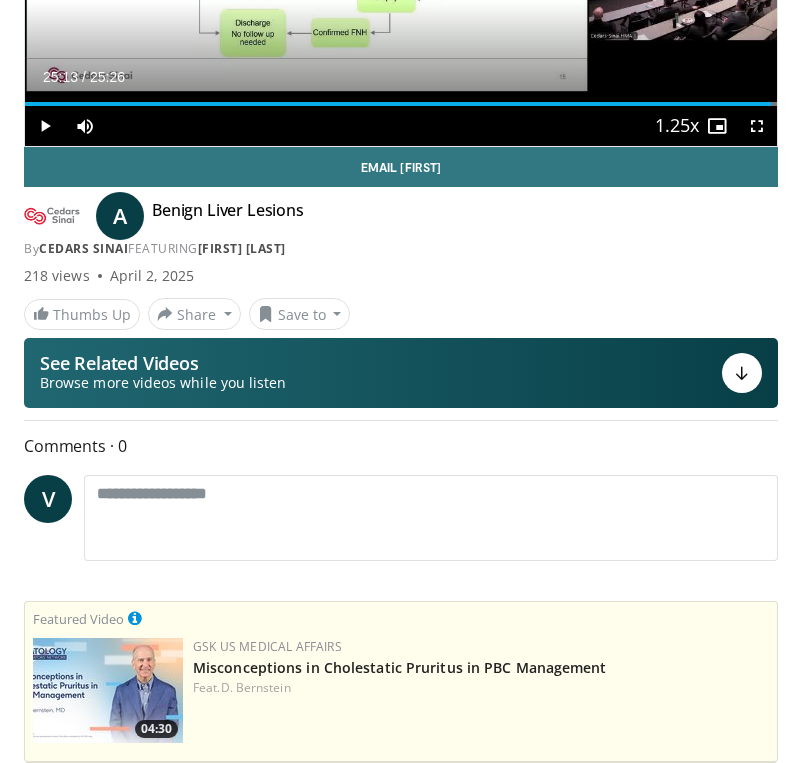 scroll, scrollTop: 0, scrollLeft: 0, axis: both 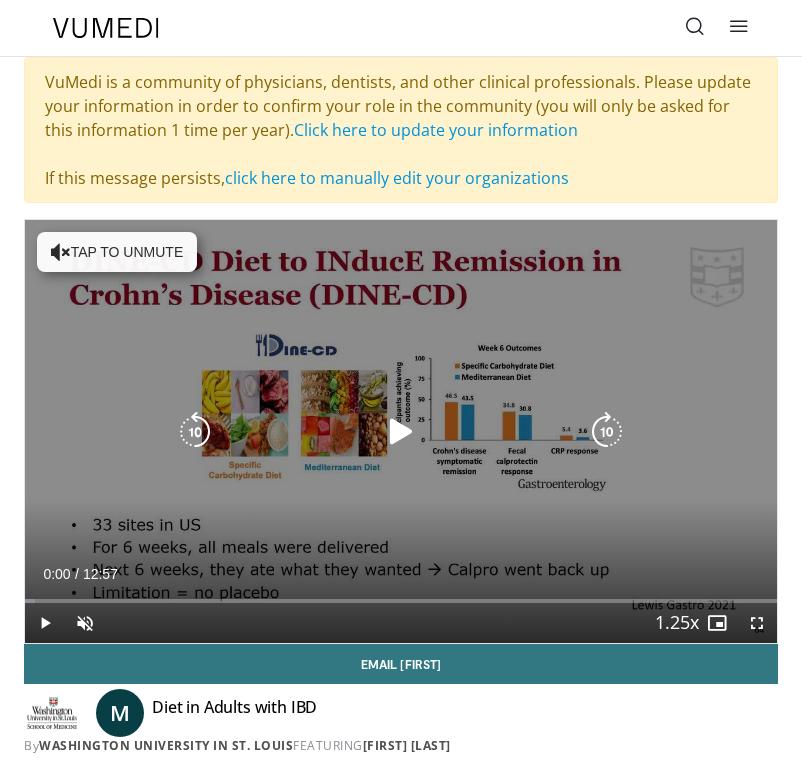click on "10 seconds
Tap to unmute" at bounding box center (401, 431) 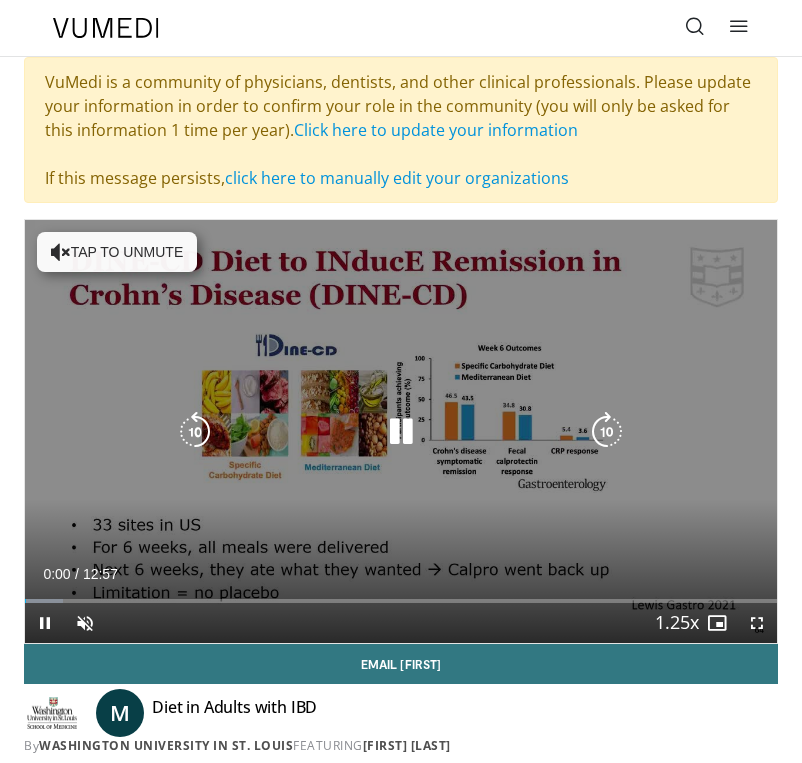 click on "Tap to unmute" at bounding box center (117, 252) 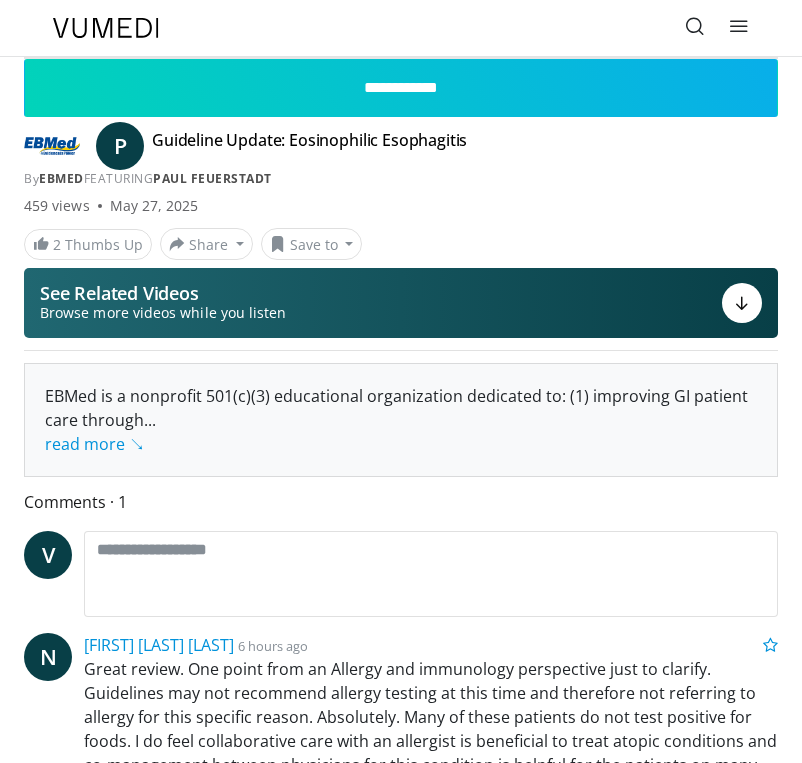 scroll, scrollTop: 0, scrollLeft: 0, axis: both 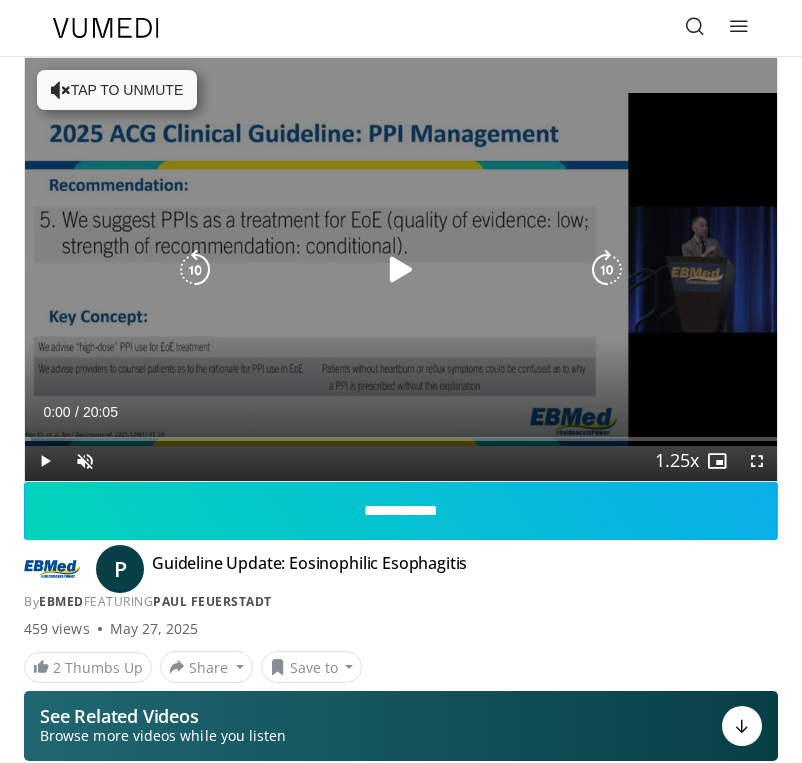 click on "10 seconds
Tap to unmute" at bounding box center [401, 269] 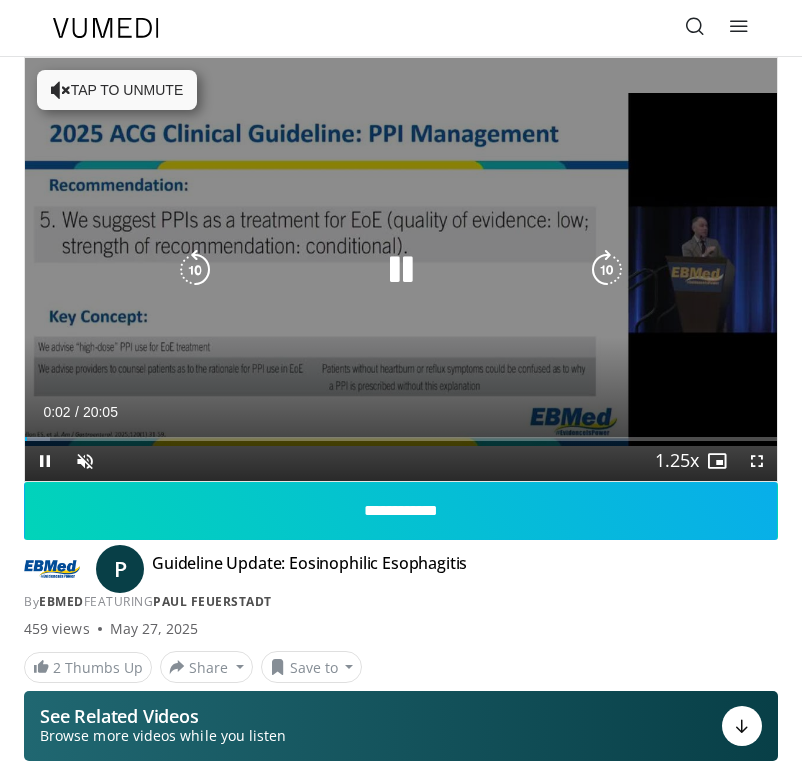 click on "Tap to unmute" at bounding box center [117, 90] 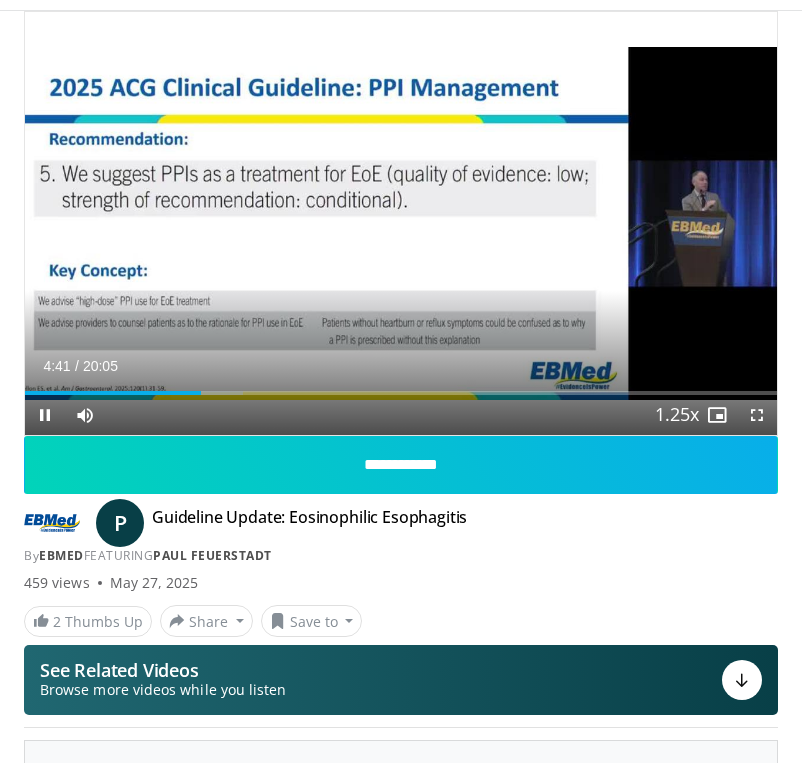 scroll, scrollTop: 0, scrollLeft: 0, axis: both 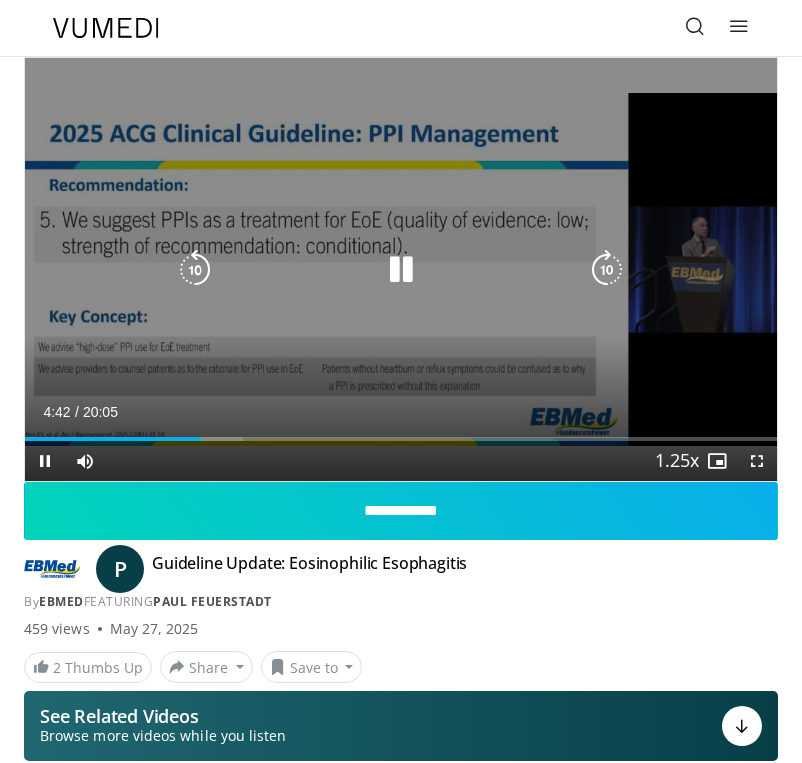 click at bounding box center (401, 270) 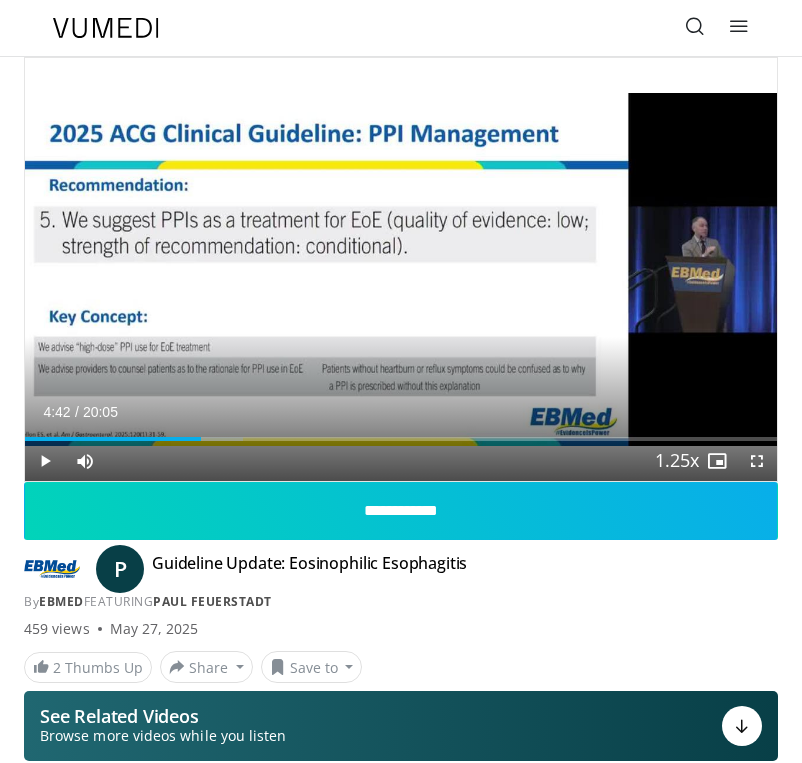 type 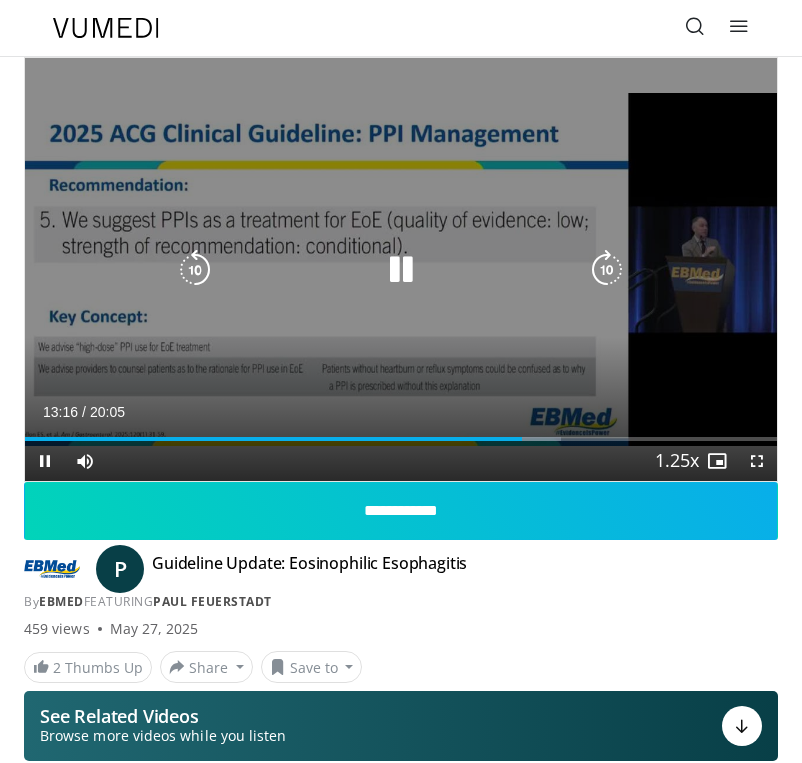 click on "90 seconds
Tap to unmute" at bounding box center (401, 269) 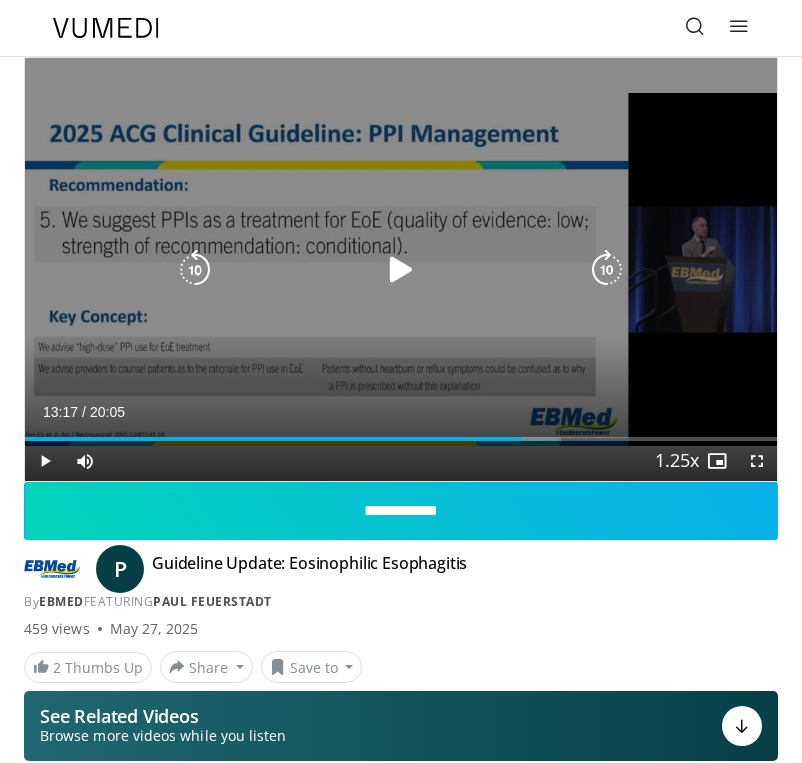 click at bounding box center (401, 270) 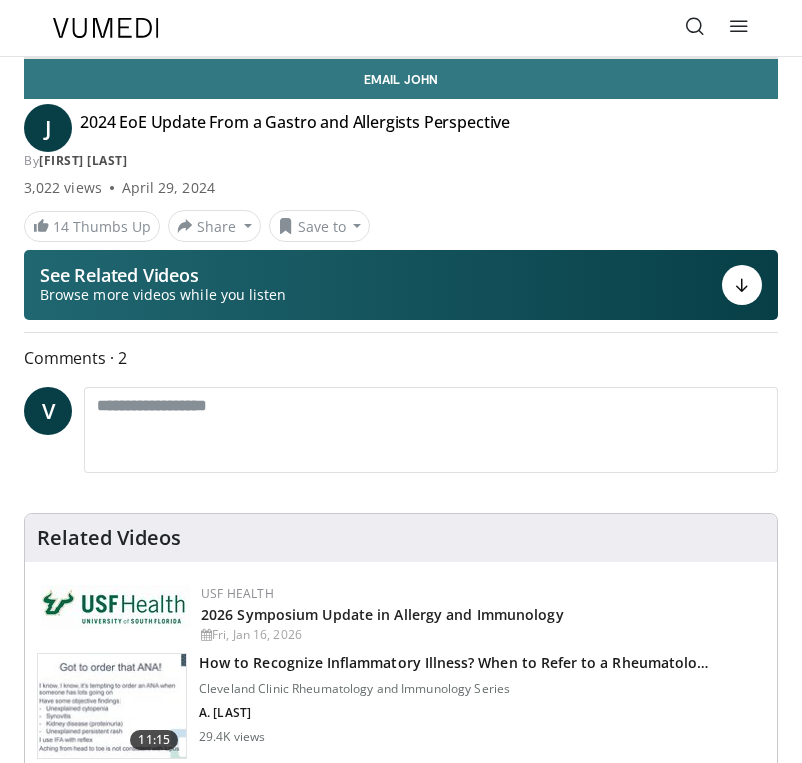 scroll, scrollTop: 0, scrollLeft: 0, axis: both 